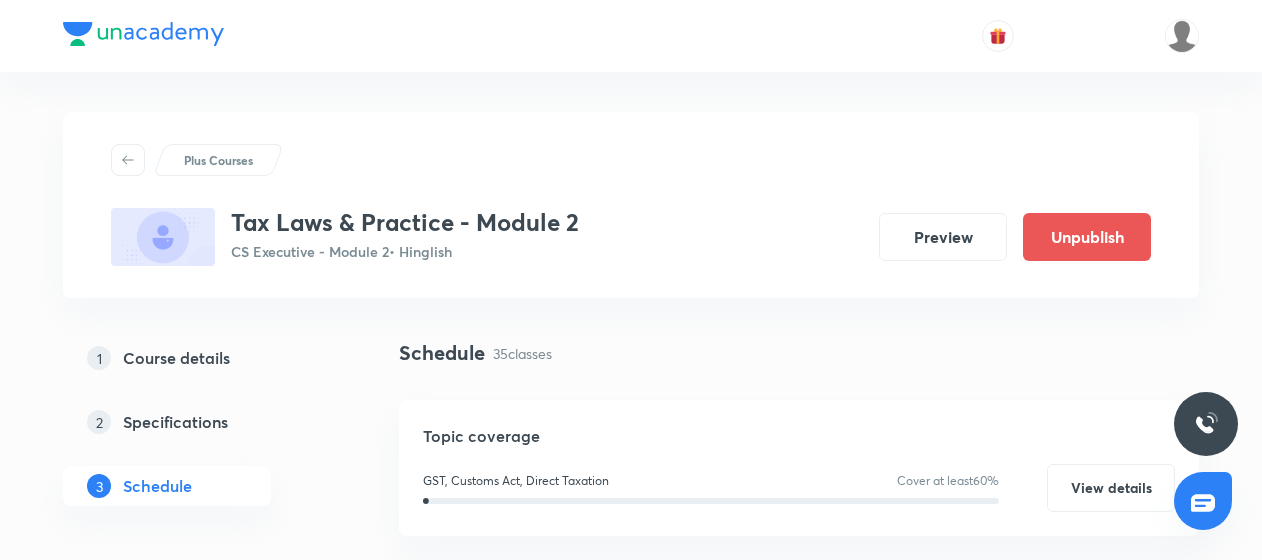 scroll, scrollTop: 0, scrollLeft: 0, axis: both 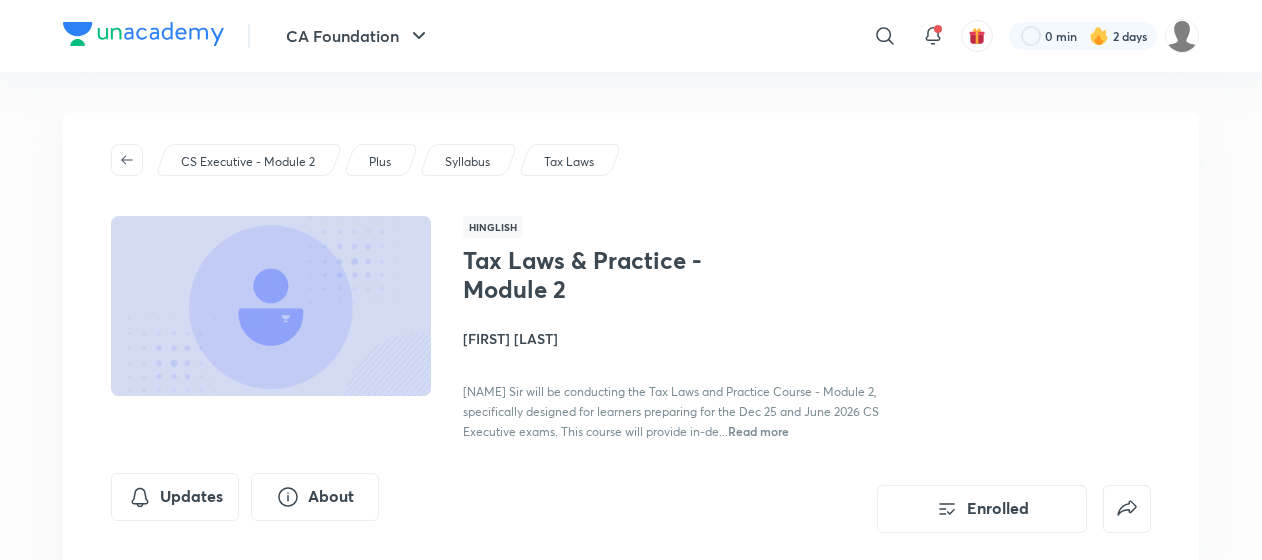 click on "Tax Laws & Practice - Module 2 Ranjeet Kunwar CA Ranjeet Kunwar Sir will be conducting the
Tax Laws and Practice Course - Module 2, specifically designed for learners preparing for the Dec 25 and June 2026 CS Executive exams. This course will provide in-de...  Read more" at bounding box center [687, 343] 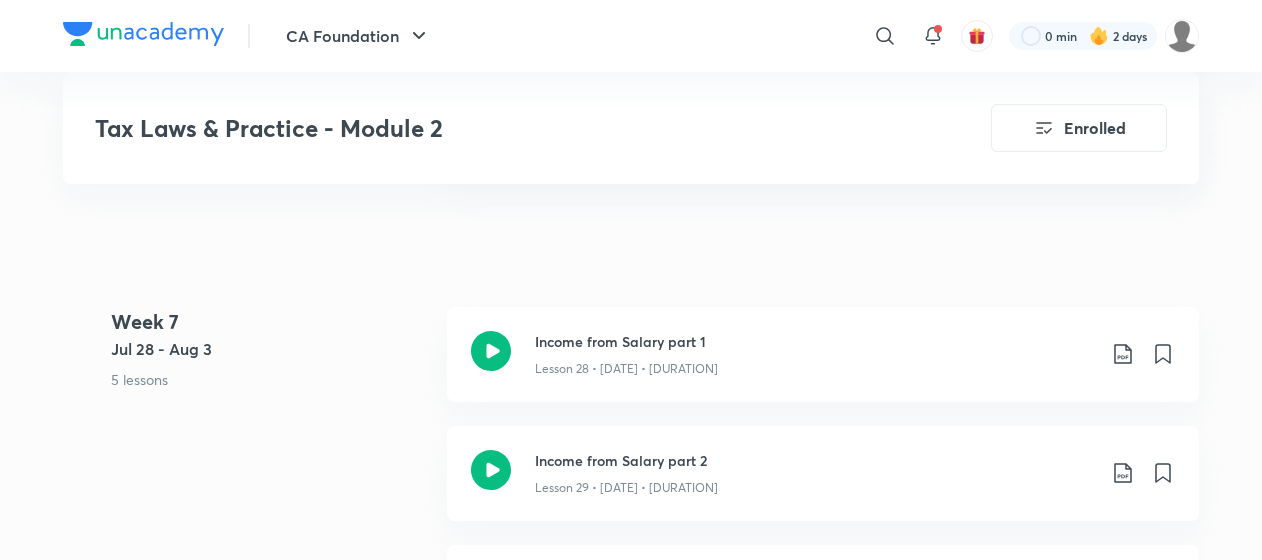 scroll, scrollTop: 4463, scrollLeft: 0, axis: vertical 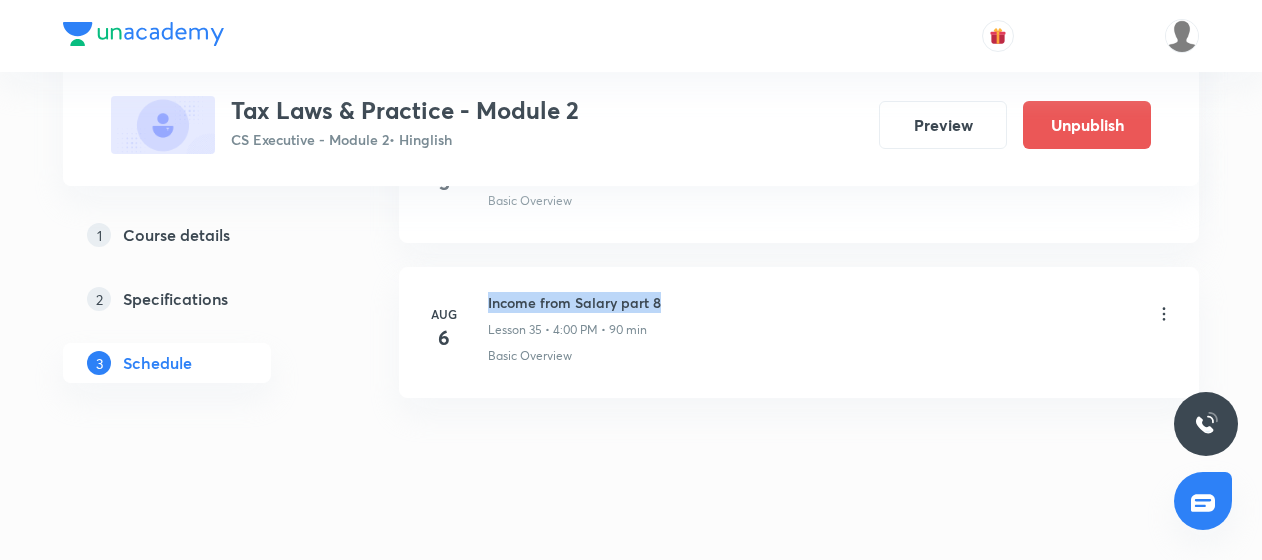 drag, startPoint x: 487, startPoint y: 277, endPoint x: 672, endPoint y: 272, distance: 185.06755 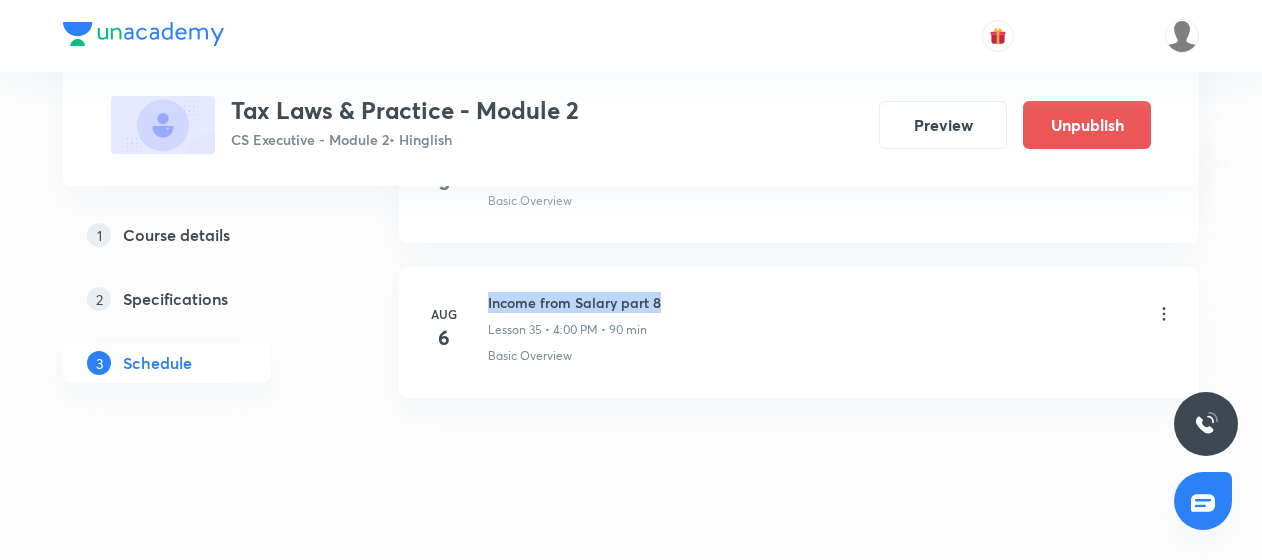 copy on "Income from Salary part 8" 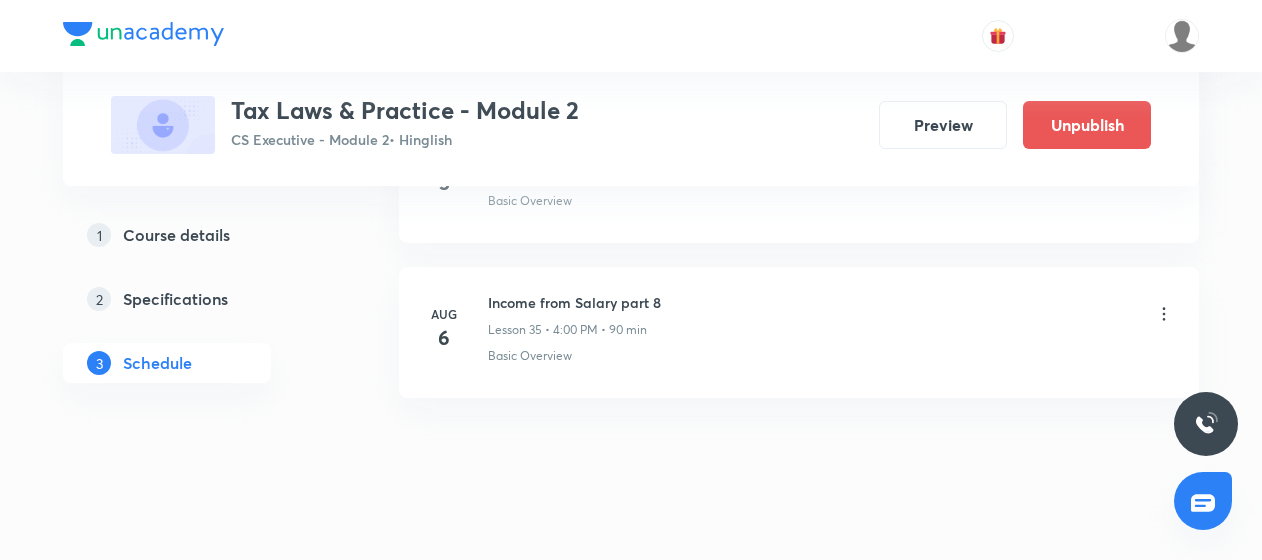 click on "Jun 16 Basic concepts of Income Tax class 01 Lesson 1 • [TIME] • [DURATION] Basic Overview Jun 17 Basic concepts of Income Tax class 02 Lesson 2 • [TIME] • [DURATION] Basic Overview Jun 18 Basic concepts of Income Tax class 03 Lesson 3 • [TIME] • [DURATION] Basic Overview Jun 19 Tax Rates Class 01 Lesson 4 • [TIME] • [DURATION] Basic Overview Jun 20 Tax Rates Class 02 Lesson 5 • [TIME] • [DURATION] Basic Overview Jun 23 Tax Rate 03 Lesson 6 • [TIME] • [DURATION] Basic Overview Jun 24 Tax Rate 04 Lesson 7 • [TIME] • [DURATION] Basic Overview Jun 25 Tax Rate 05 Lesson 8 • [TIME] • [DURATION] Basic Overview Jun 26 Tax Rate 06 Lesson 9 • [TIME] • [DURATION] Basic Overview Jun 27 Tax Rate 07 Lesson 10 • [TIME] • [DURATION] Basic Overview Jun 30 Tax Rates 08 Lesson 11 • [TIME] • [DURATION] Basic Overview Jul 1 Tax Rates 09 Lesson 12 • [TIME] • [DURATION] Basic Overview Jul 2 Deductions from GTI class 01 Lesson 13 • [TIME] • [DURATION] Basic Overview Jul 7 Deductions from GTI class 02 Basic Overview" at bounding box center (799, -2295) 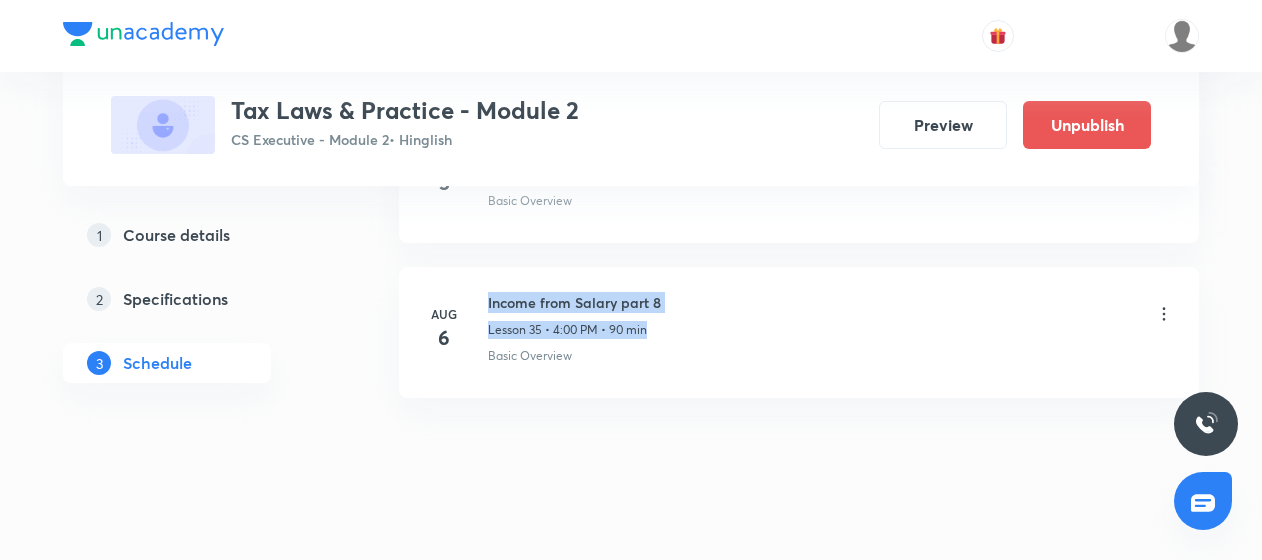 drag, startPoint x: 484, startPoint y: 272, endPoint x: 660, endPoint y: 287, distance: 176.63805 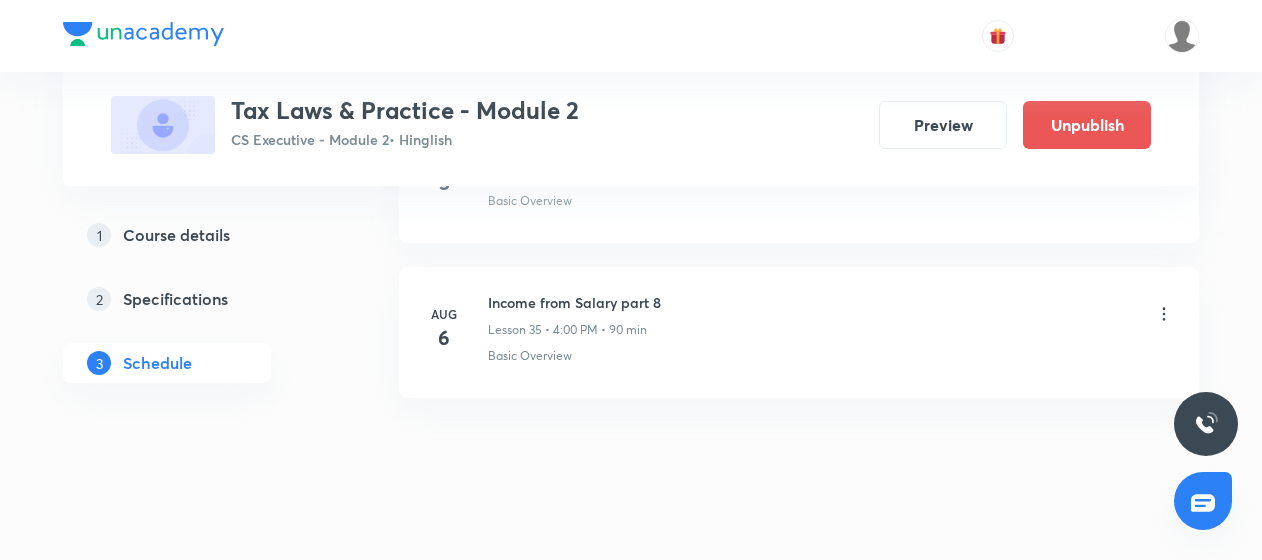 click on "Schedule 35 classes Topic coverage GST, Customs Act, Direct Taxation Cover at least 60 % View details Session 36 Live class Quiz Recorded classes Session title 0/99 ​ Schedule for Aug 5, 2025, [TIME] ​ Duration (in minutes) ​ Sub-concepts Select concepts that wil be covered in this session Add Cancel Jun 16 Basic concepts of Income Tax class 01 Lesson 1 • [TIME] • [DURATION] Basic Overview Jun 17 Basic concepts of Income Tax class 02 Lesson 2 • [TIME] • [DURATION] Basic Overview Jun 18 Basic concepts of Income Tax class 03 Lesson 3 • [TIME] • [DURATION] Basic Overview Jun 19 Tax Rates Class 01 Lesson 4 • [TIME] • [DURATION] Basic Overview Jun 20 Tax Rates Class 02 Lesson 5 • [TIME] • [DURATION] Basic Overview Jun 23 Tax Rate 03 Lesson 6 • [TIME] • [DURATION] Basic Overview Jun 24 Tax Rate 04 Lesson 7 • [TIME] • [DURATION] Basic Overview Jun 25 Tax Rate 05 Lesson 8 • [TIME] • [DURATION] Basic Overview Jun 26 Tax Rate 06 Lesson 9 • [TIME] • [DURATION] Basic Overview Jun 27 Tax Rate 07 Jun 30" at bounding box center (799, -2729) 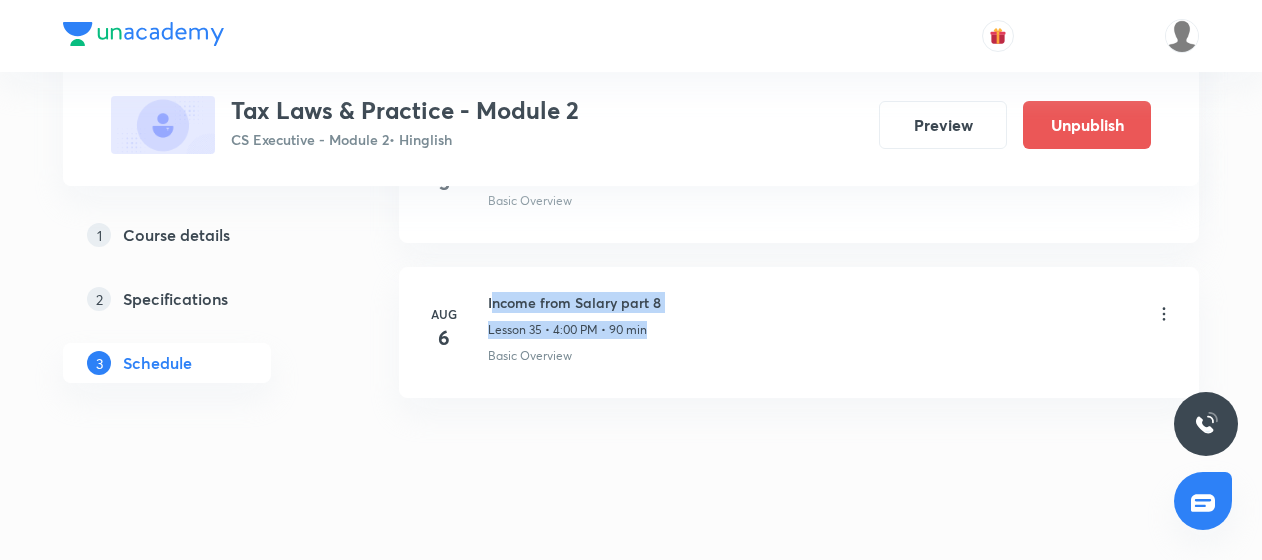 drag, startPoint x: 490, startPoint y: 273, endPoint x: 667, endPoint y: 292, distance: 178.01685 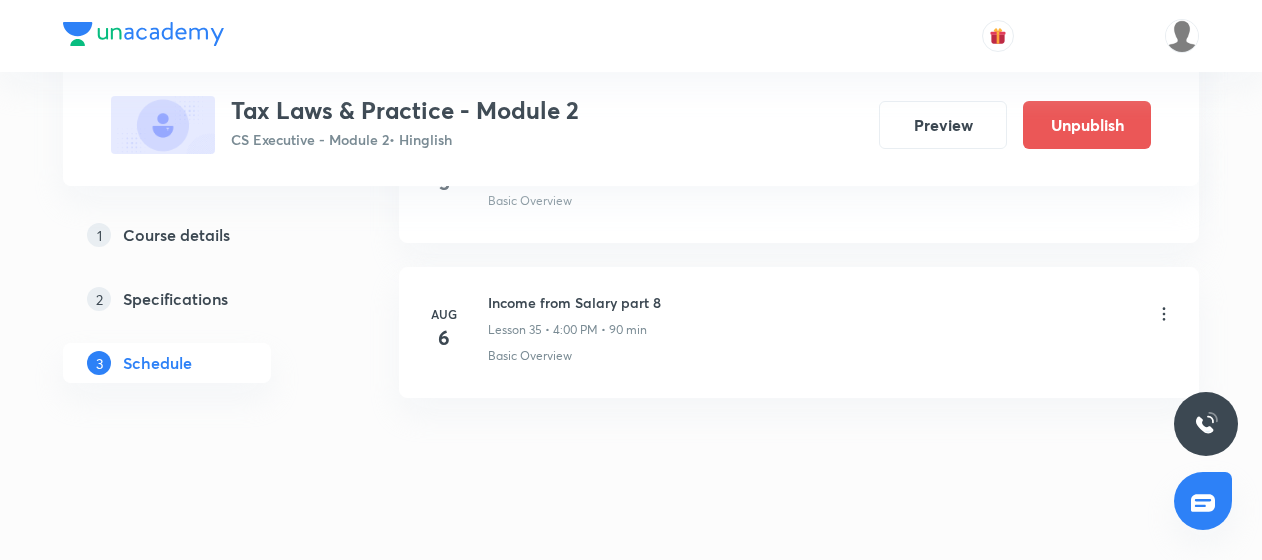 drag, startPoint x: 667, startPoint y: 292, endPoint x: 577, endPoint y: 504, distance: 230.31284 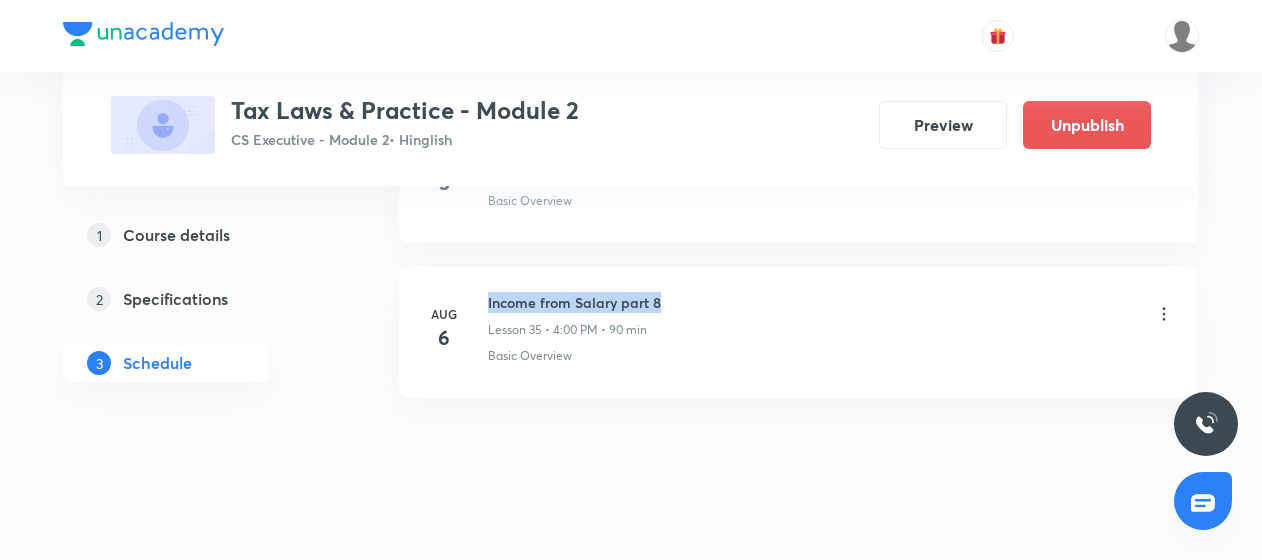 drag, startPoint x: 484, startPoint y: 270, endPoint x: 665, endPoint y: 278, distance: 181.17671 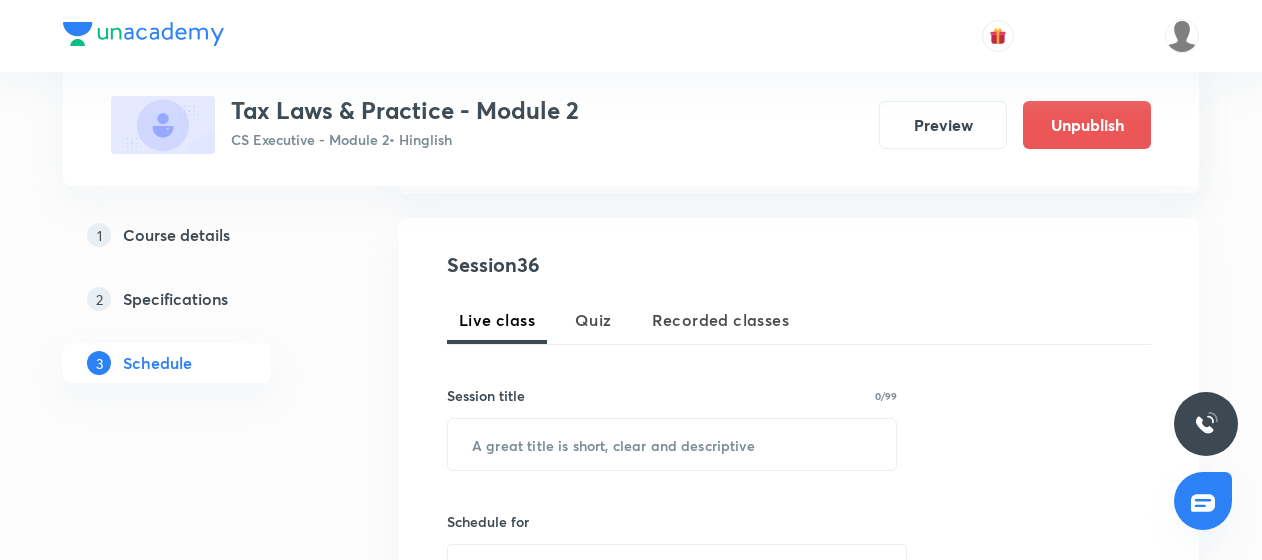 scroll, scrollTop: 344, scrollLeft: 0, axis: vertical 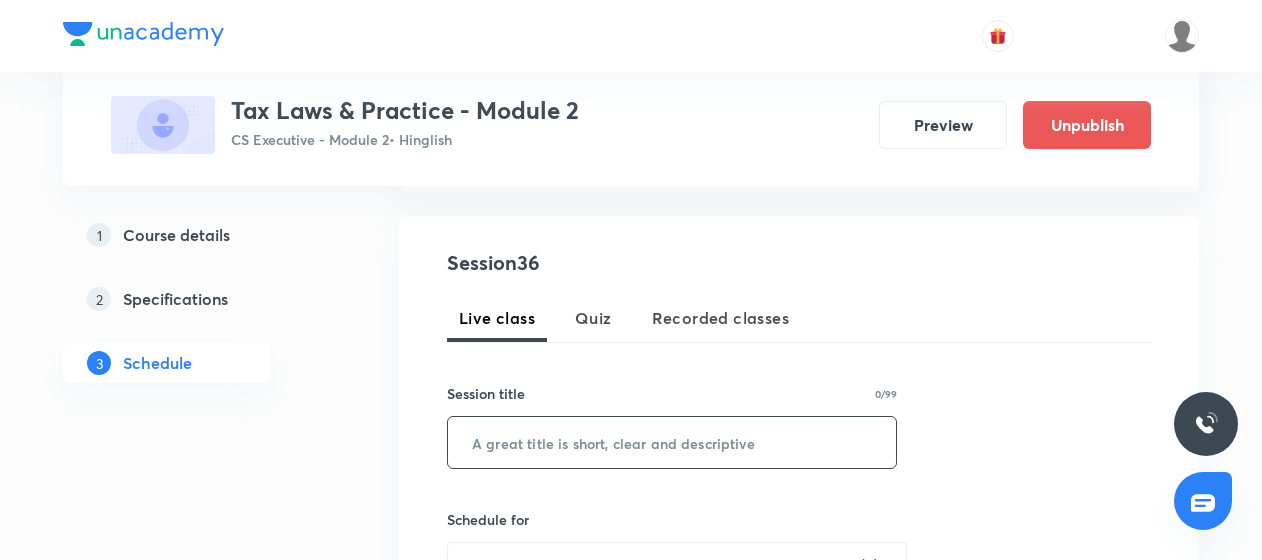 click at bounding box center [672, 442] 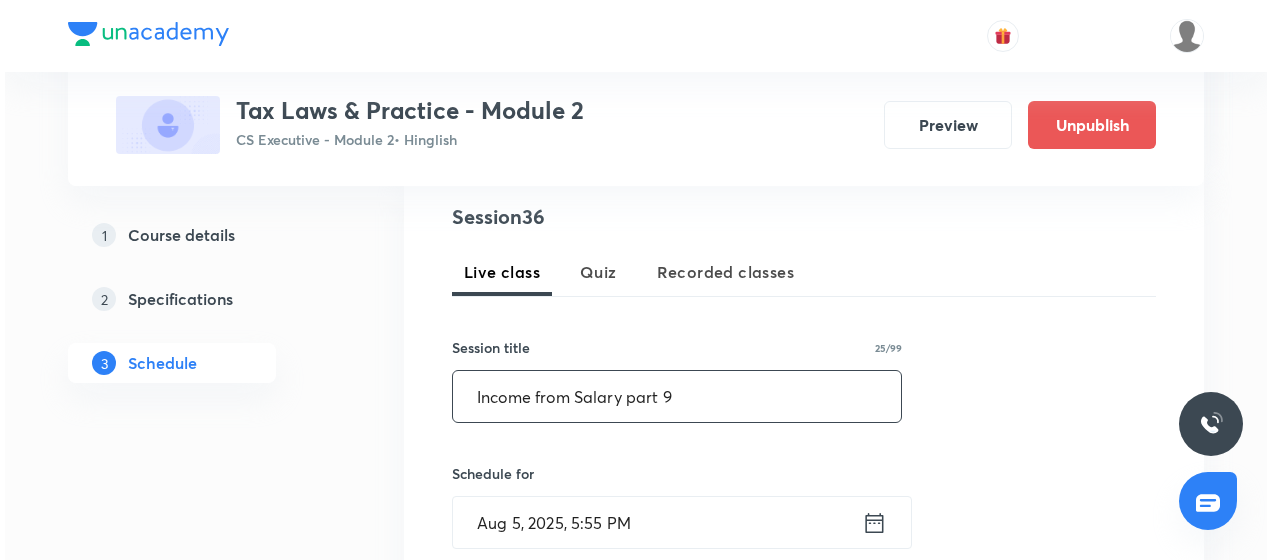 scroll, scrollTop: 547, scrollLeft: 0, axis: vertical 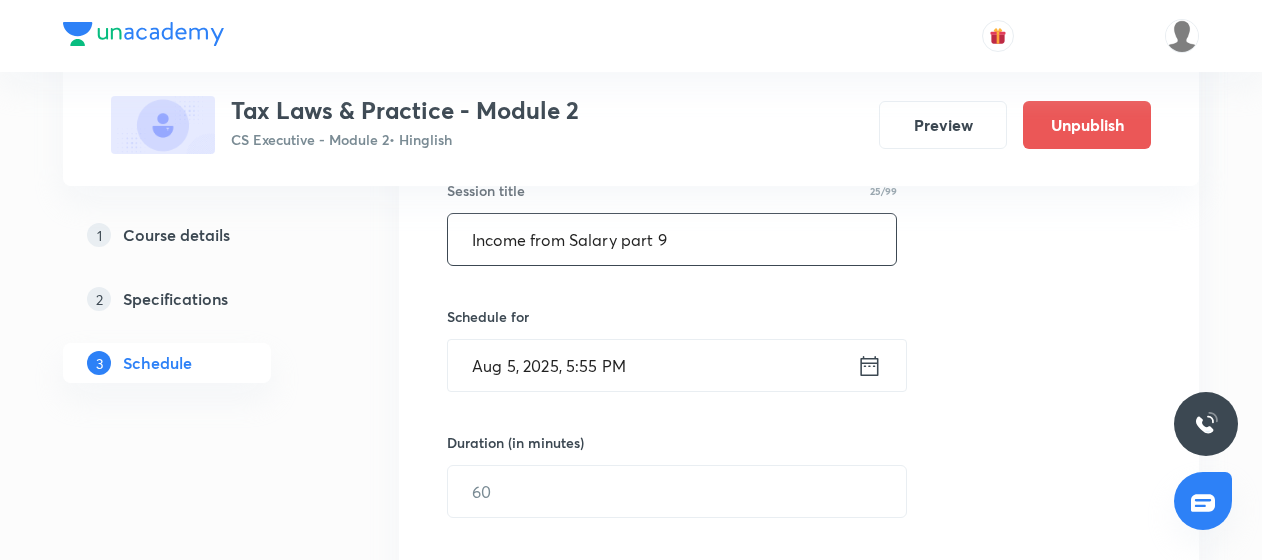 type on "Income from Salary part 9" 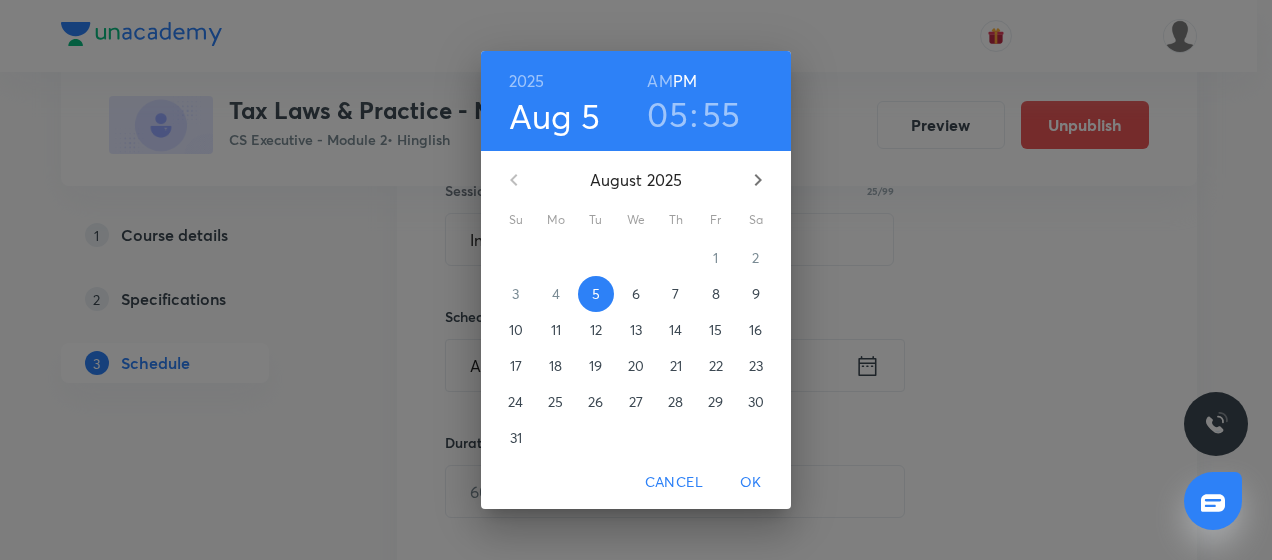 click on "2025 Aug 5 05 : 55 AM PM August 2025 Su Mo Tu We Th Fr Sa 27 28 29 30 31 1 2 3 4 5 6 7 8 9 10 11 12 13 14 15 16 17 18 19 20 21 22 23 24 25 26 27 28 29 30 31 1 2 3 4 5 6 Cancel OK" at bounding box center [636, 280] 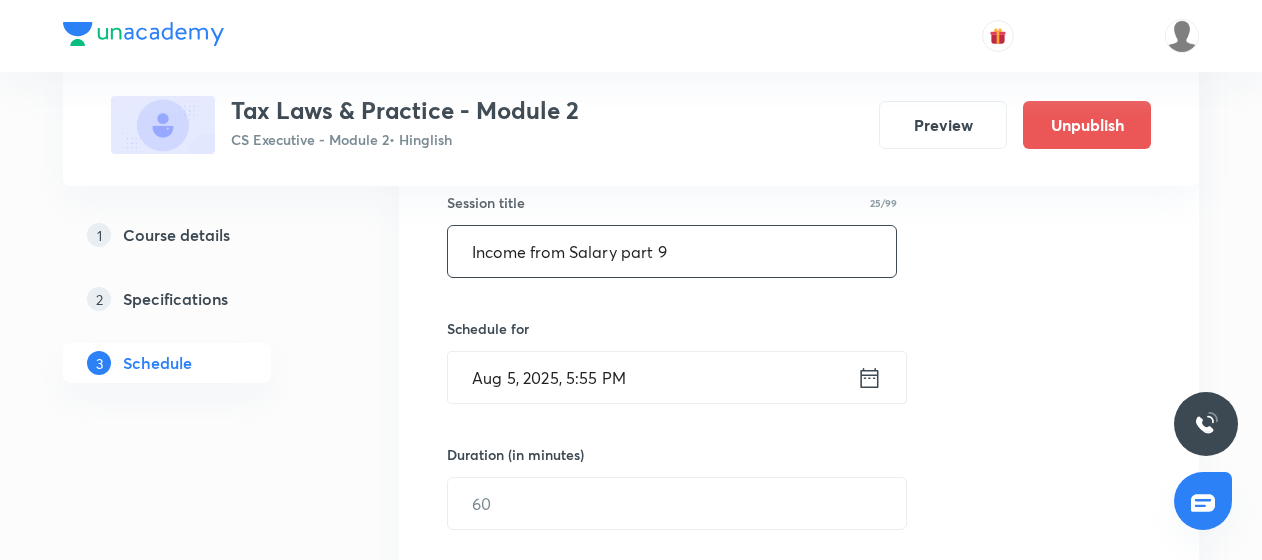 scroll, scrollTop: 536, scrollLeft: 0, axis: vertical 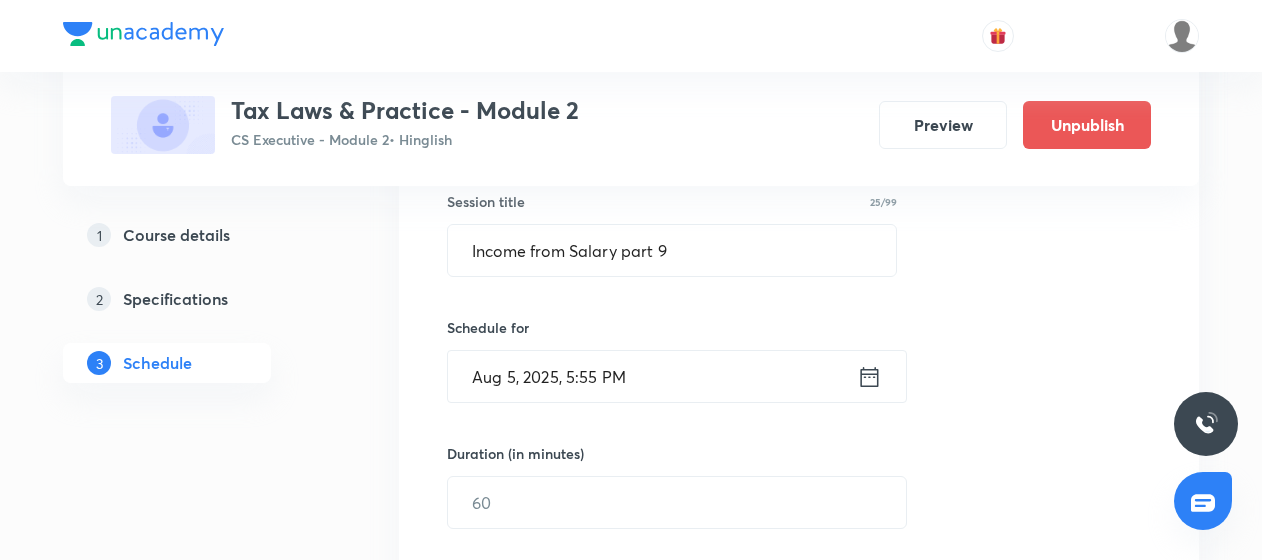 click 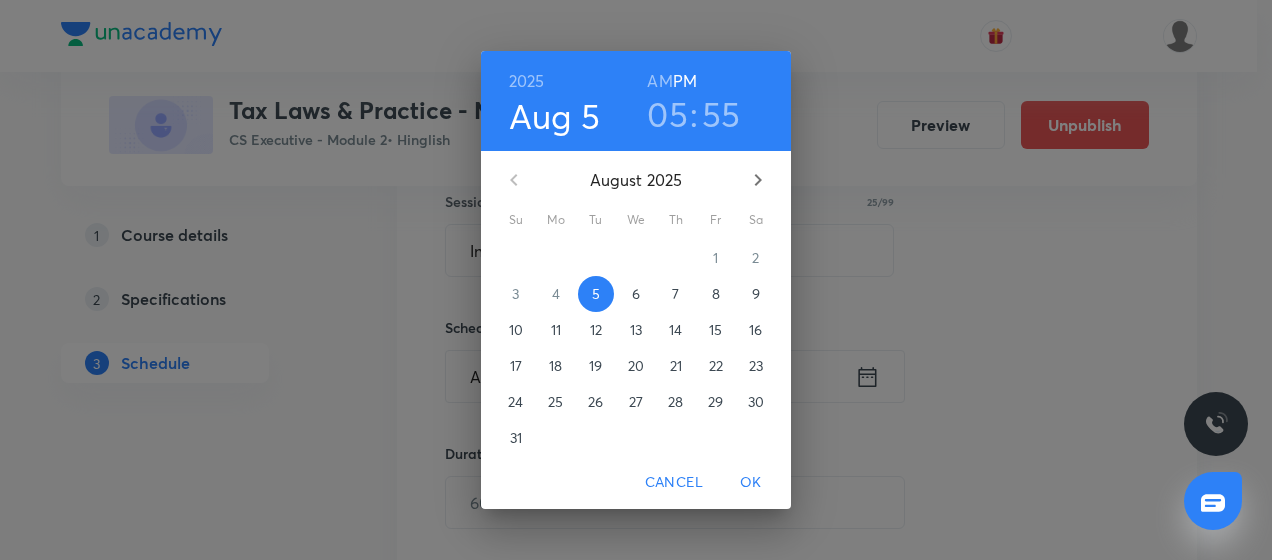 click on "7" at bounding box center (676, 294) 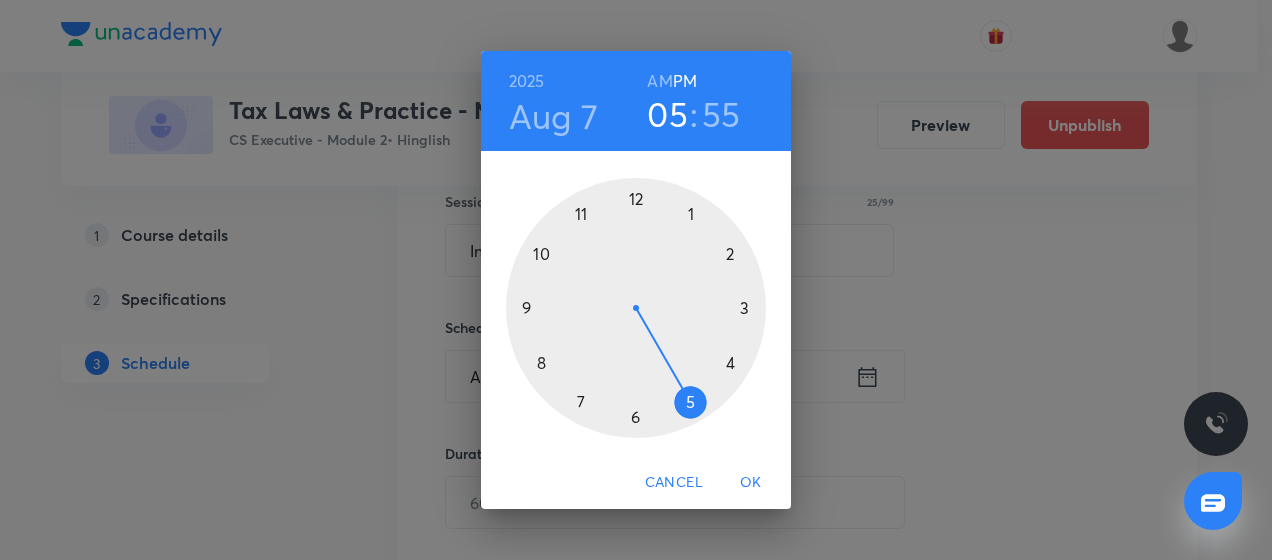 click at bounding box center (636, 308) 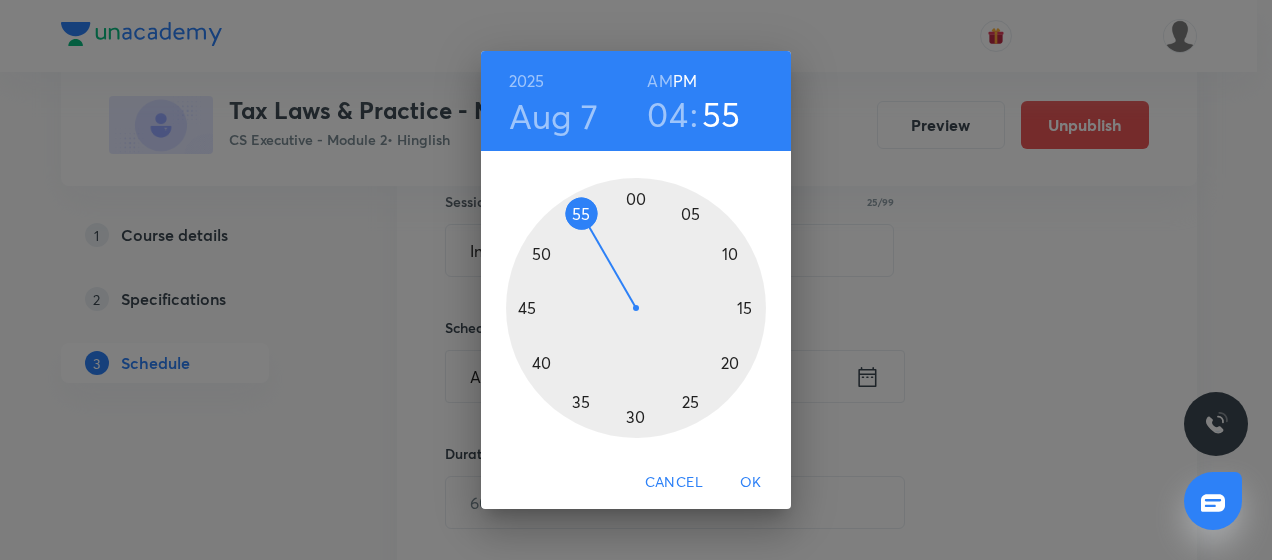 click at bounding box center (636, 308) 